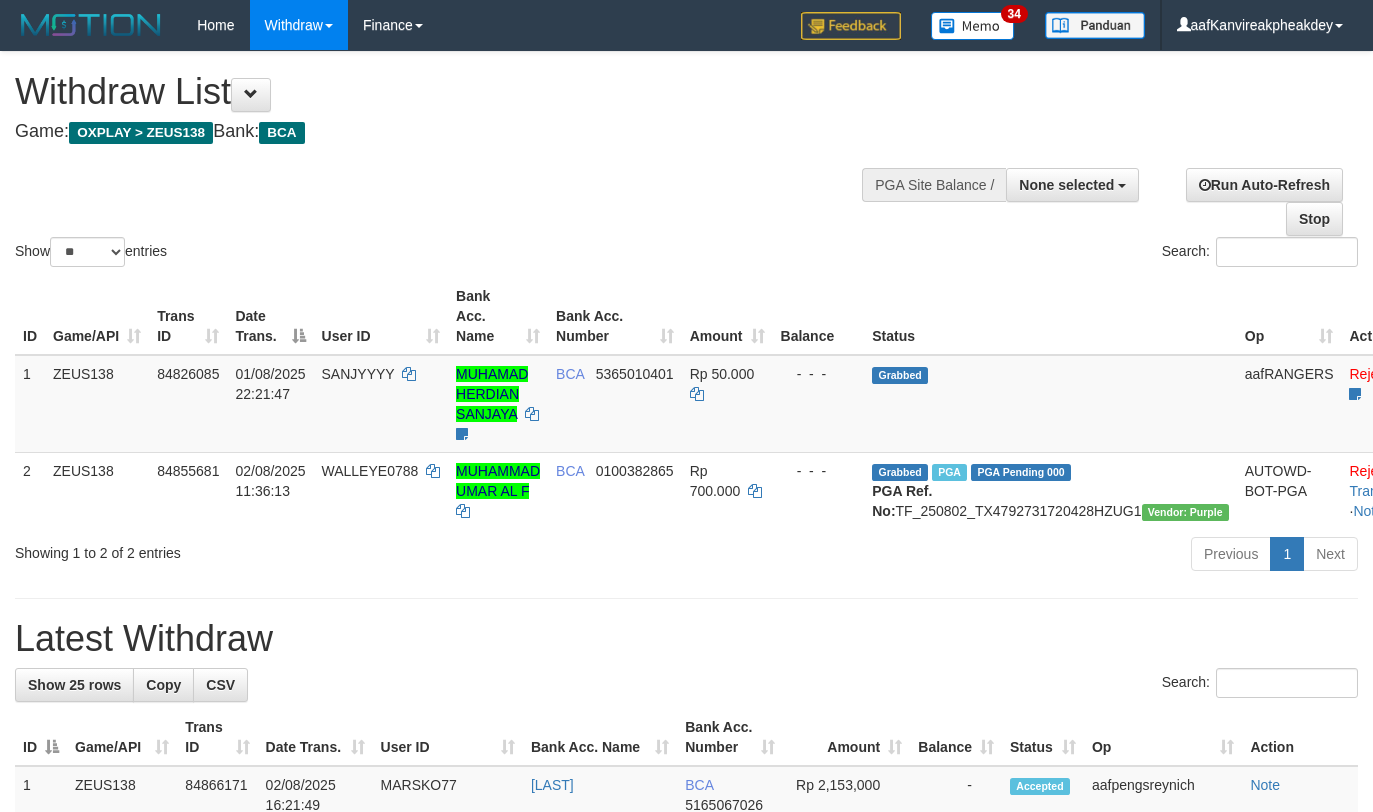 select 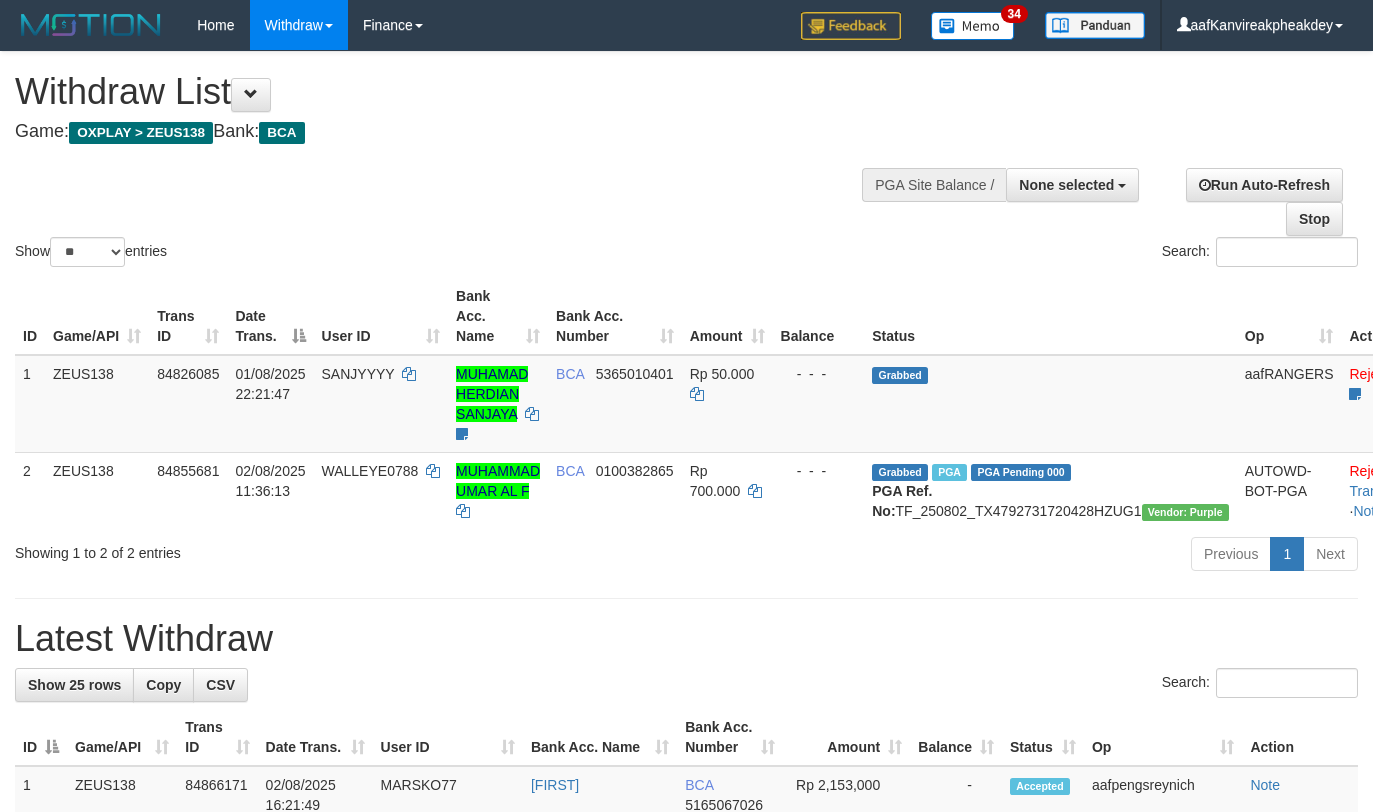 select 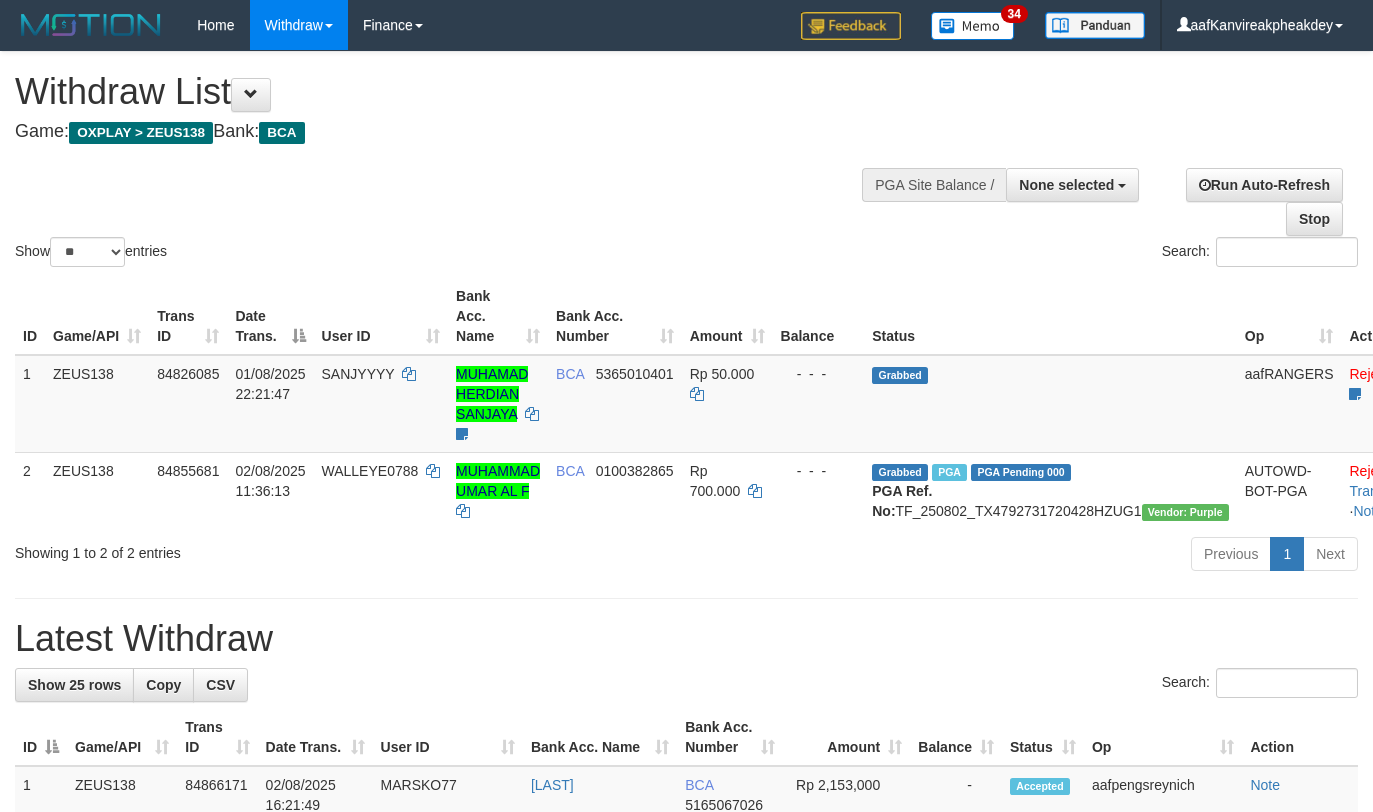 select 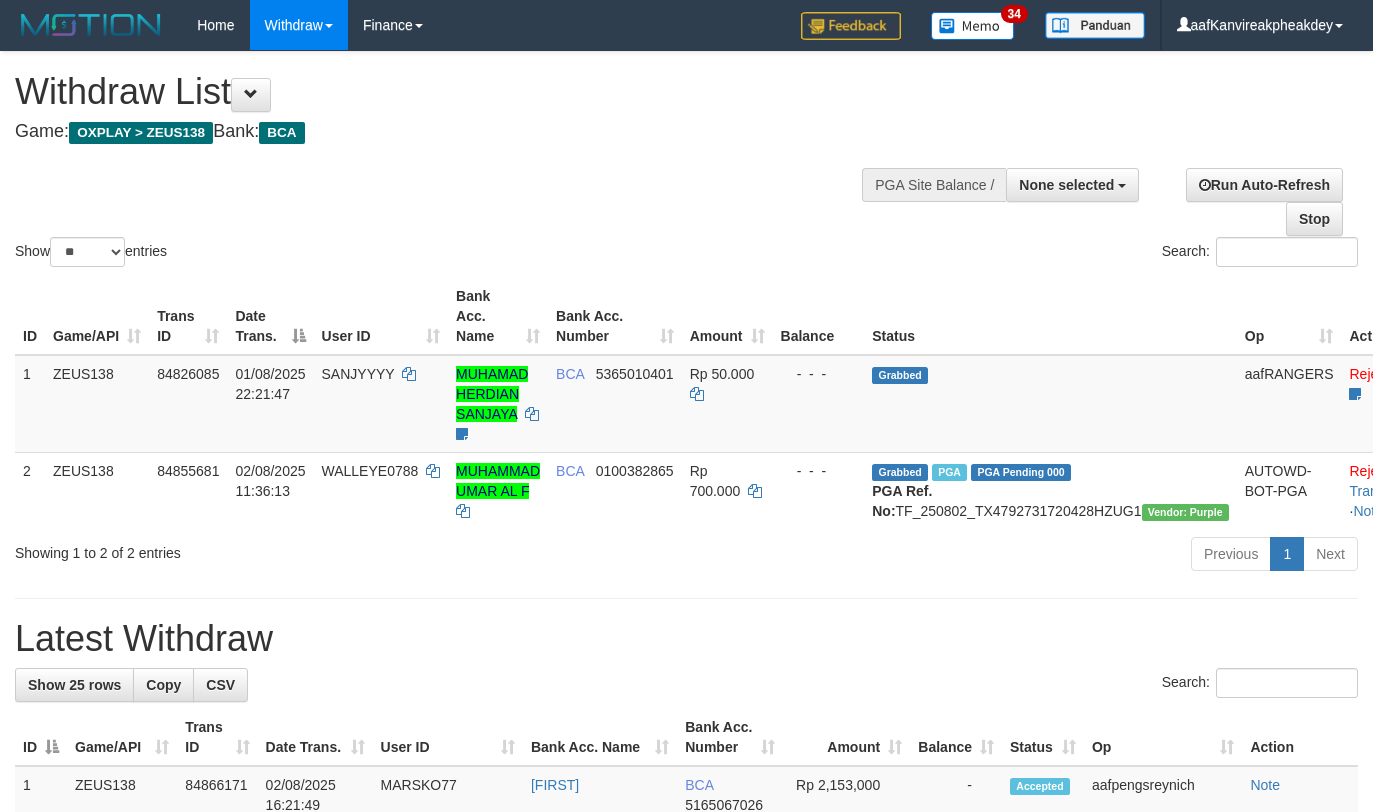 select 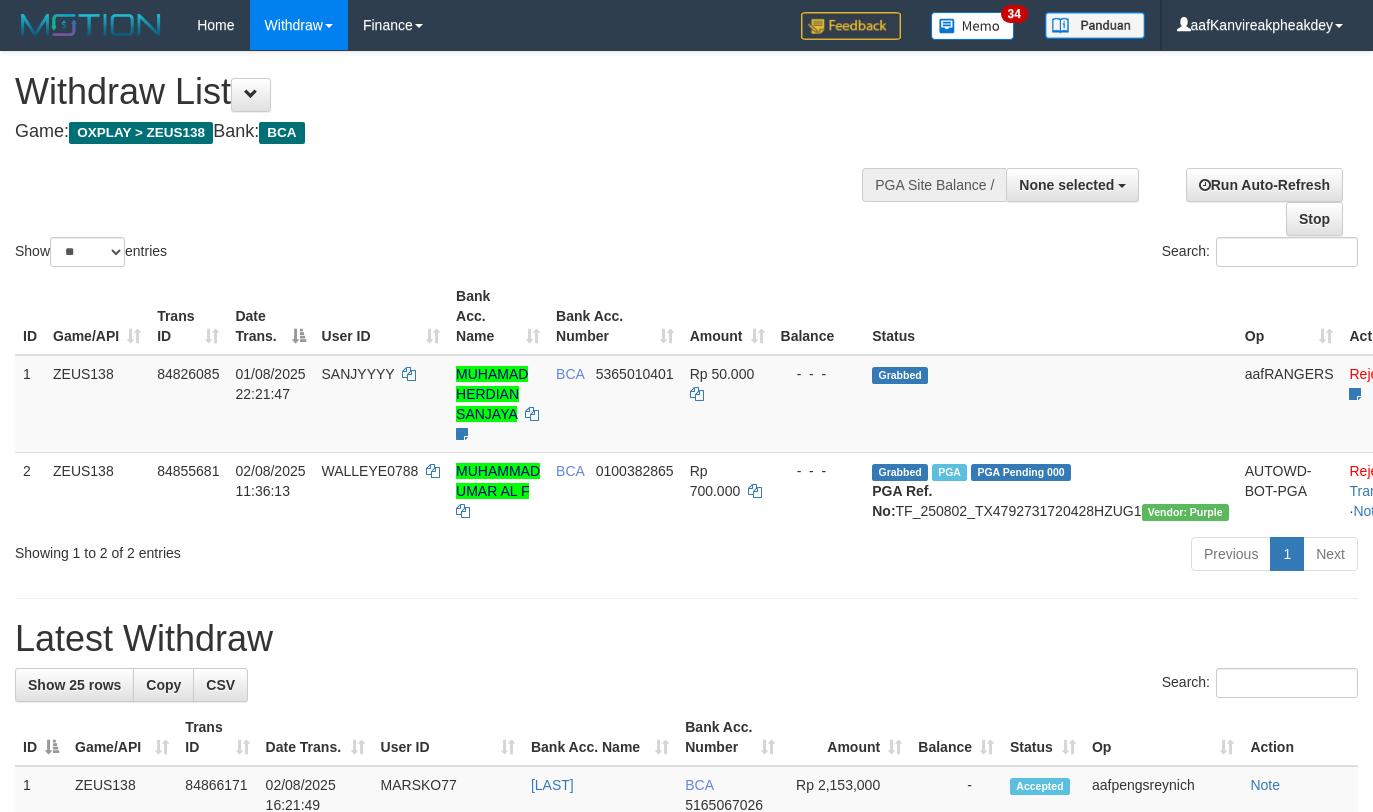 select 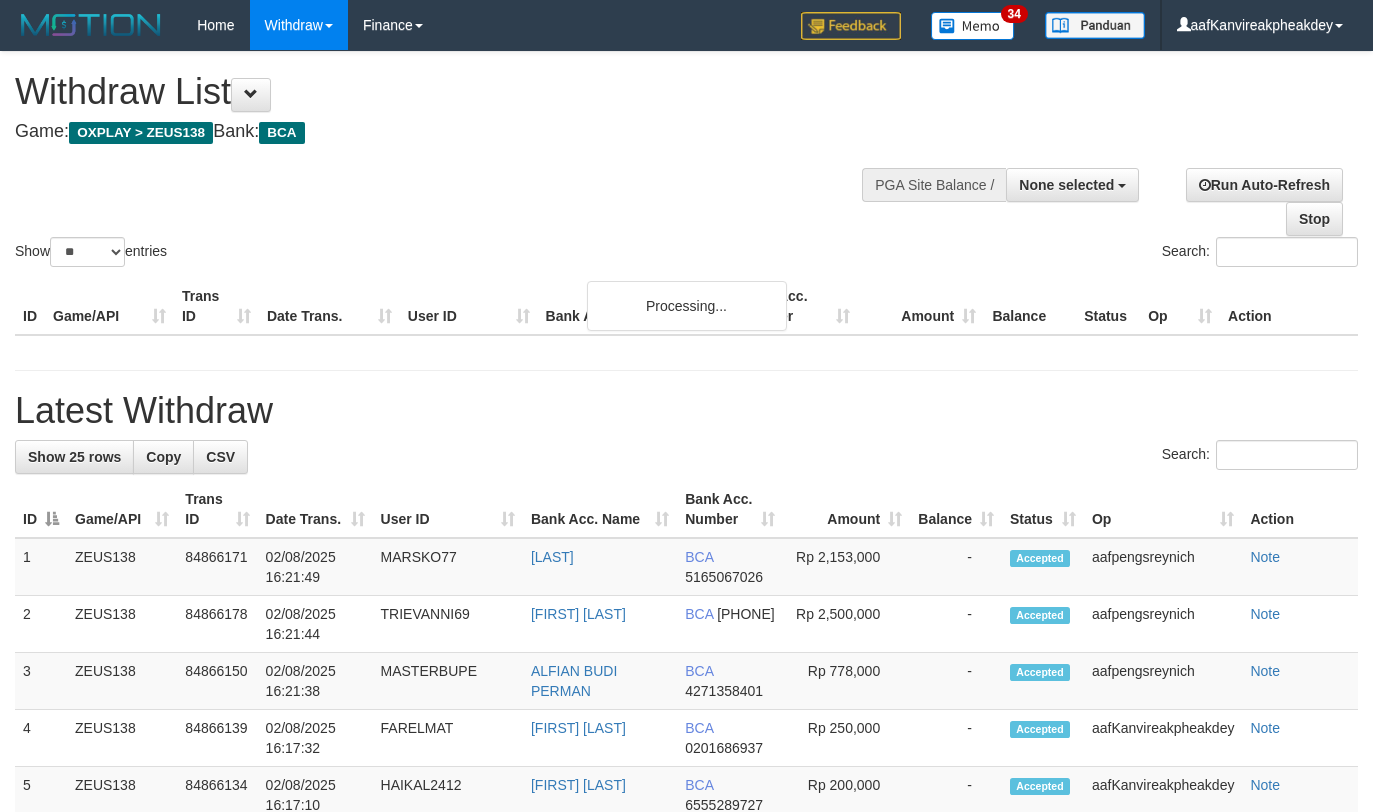 select 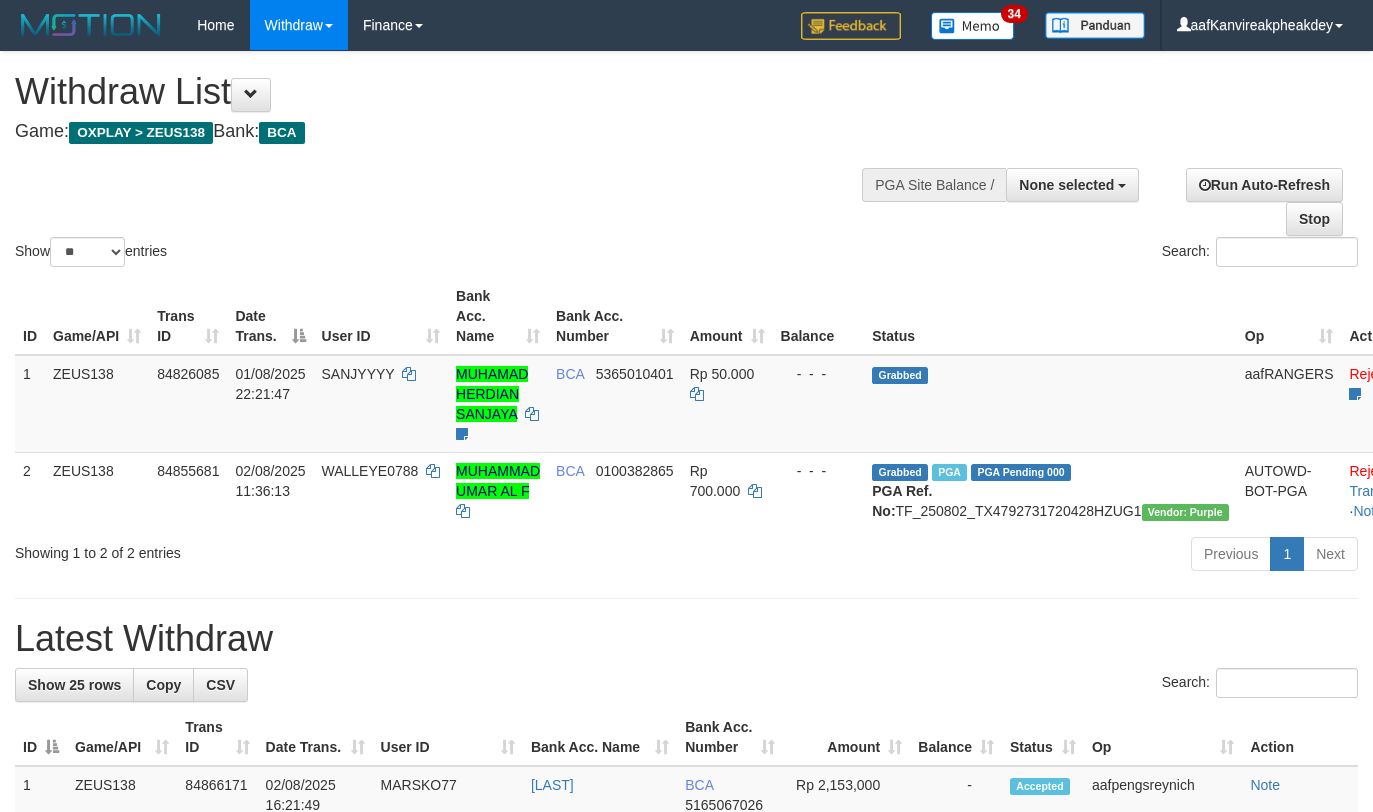 select 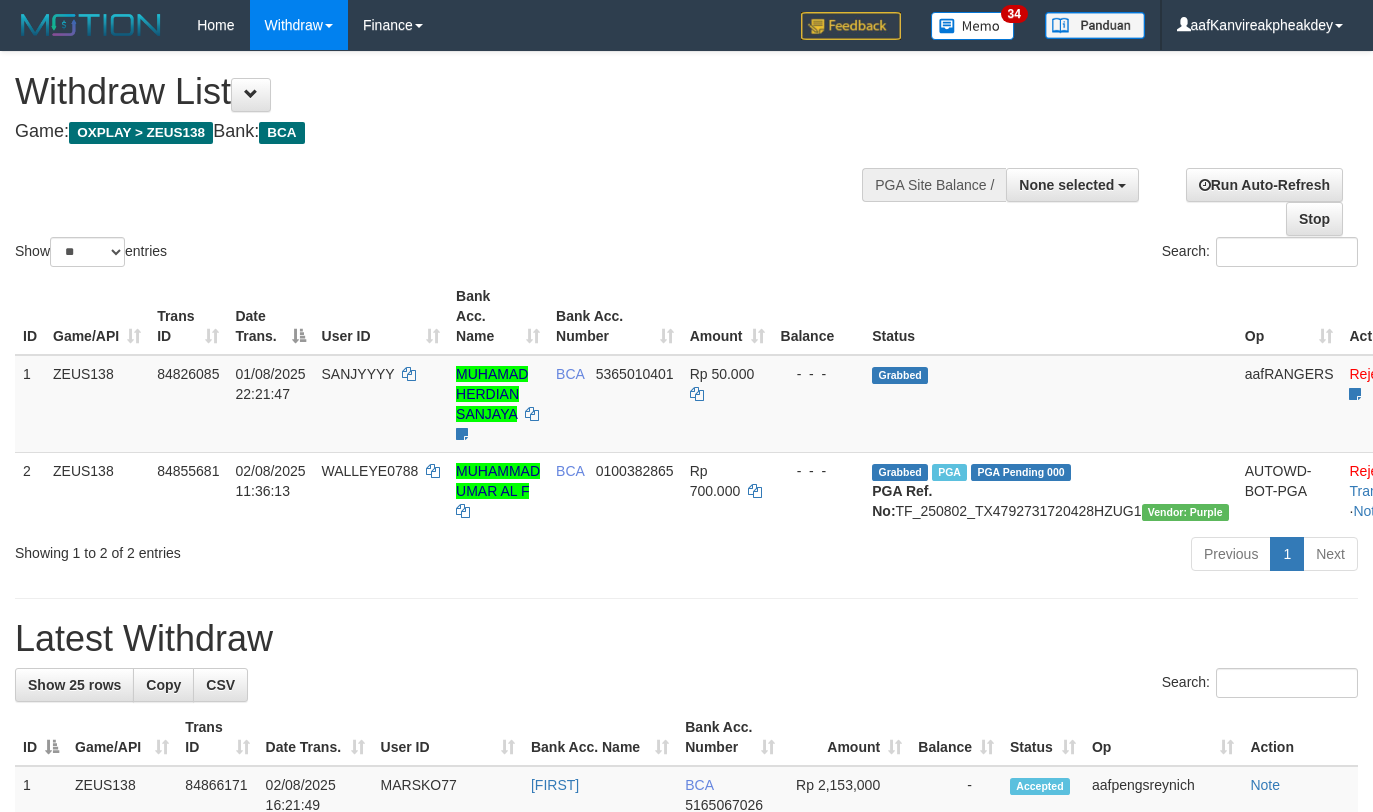 select 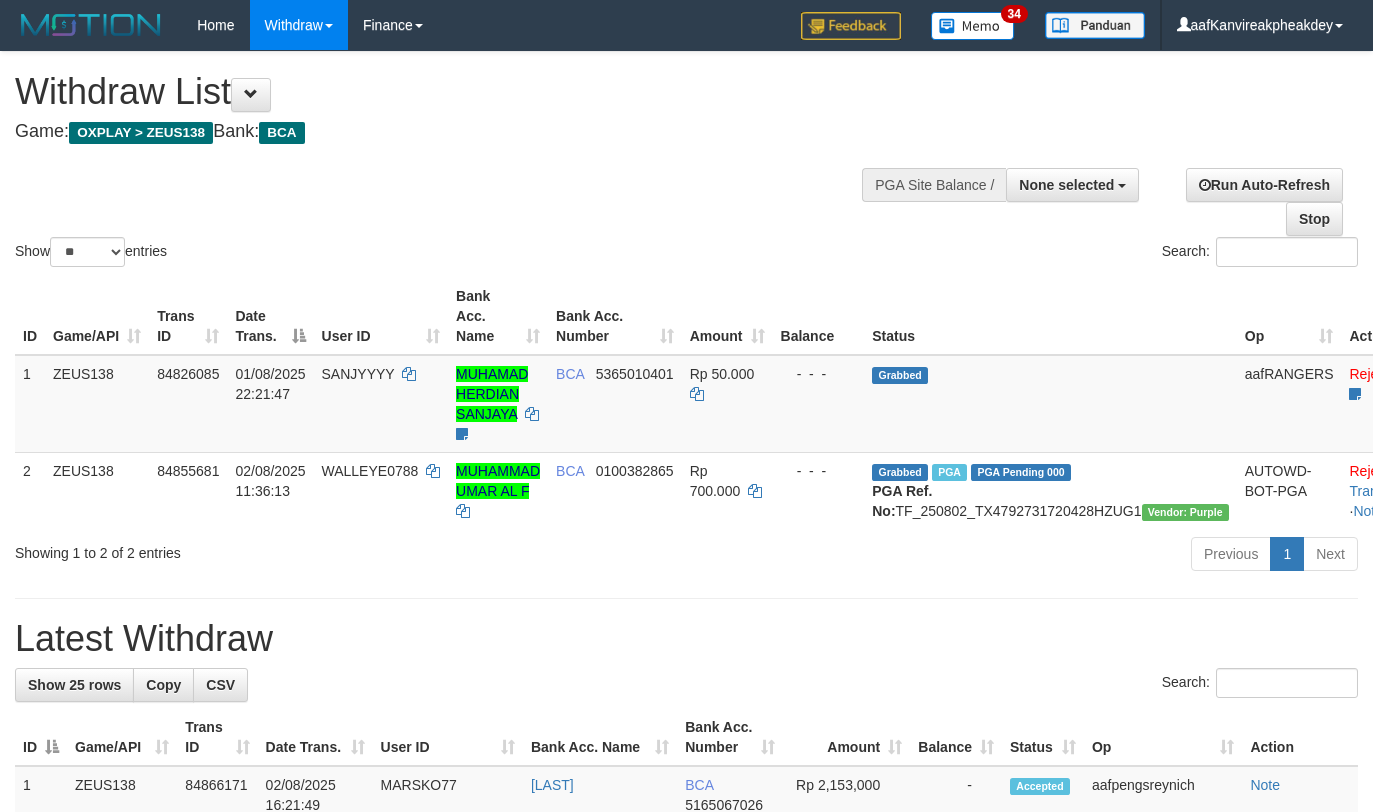 select 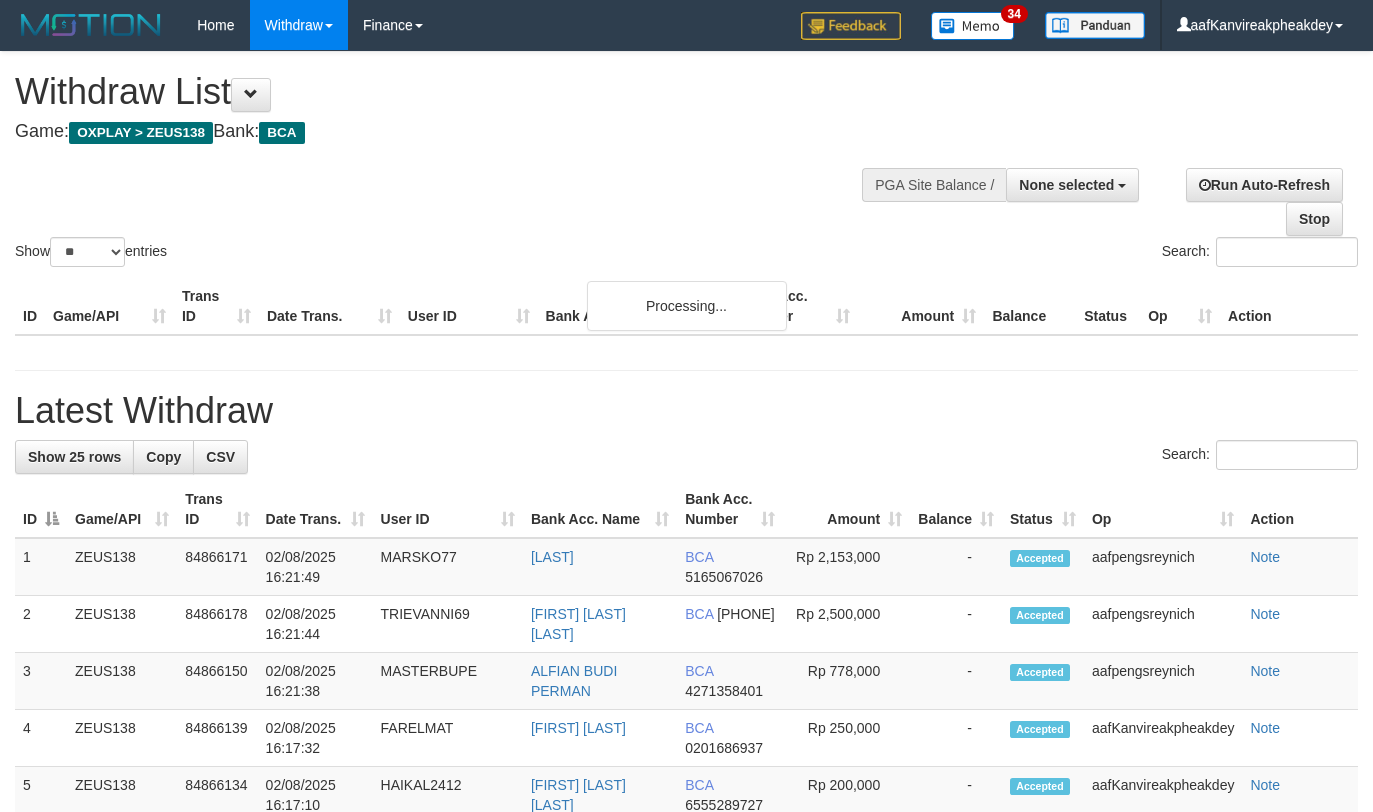 select 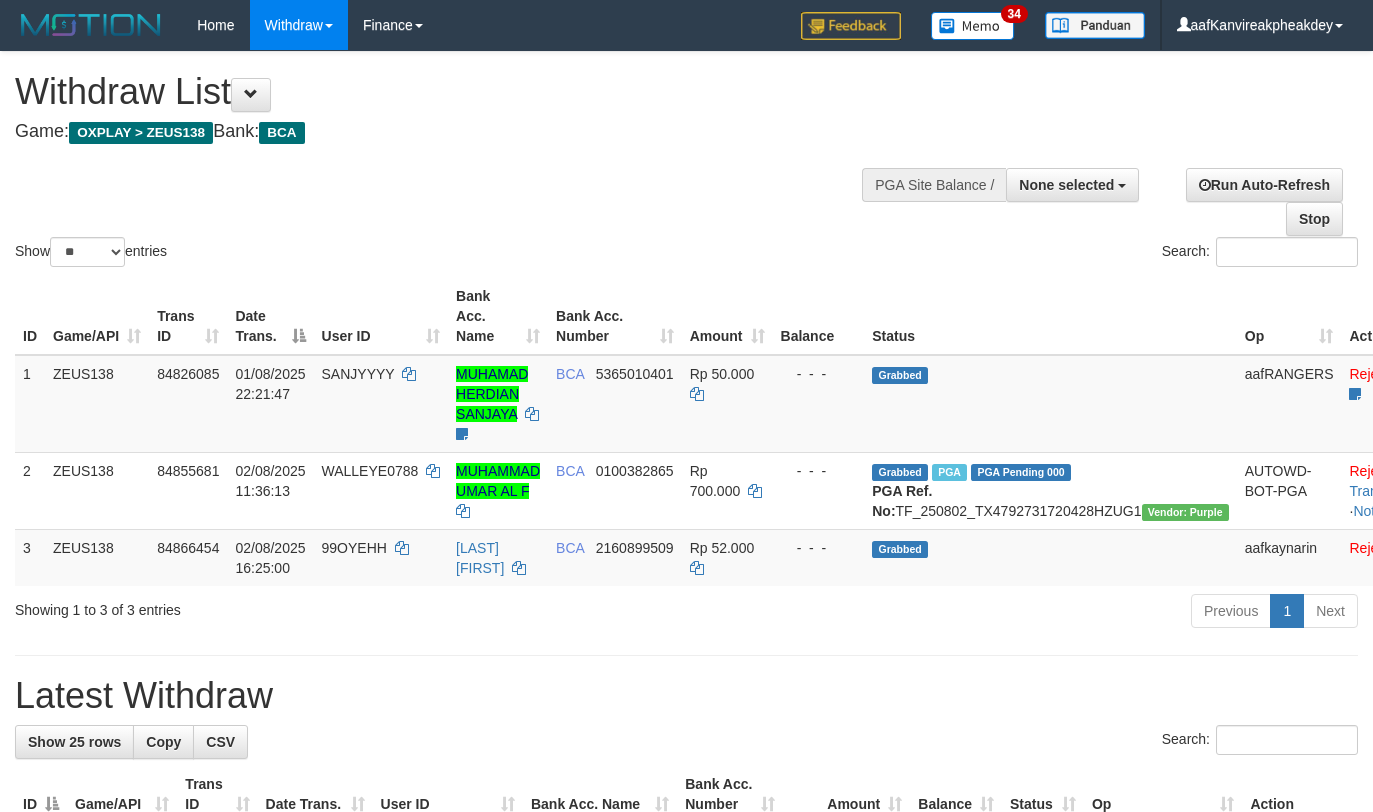 select 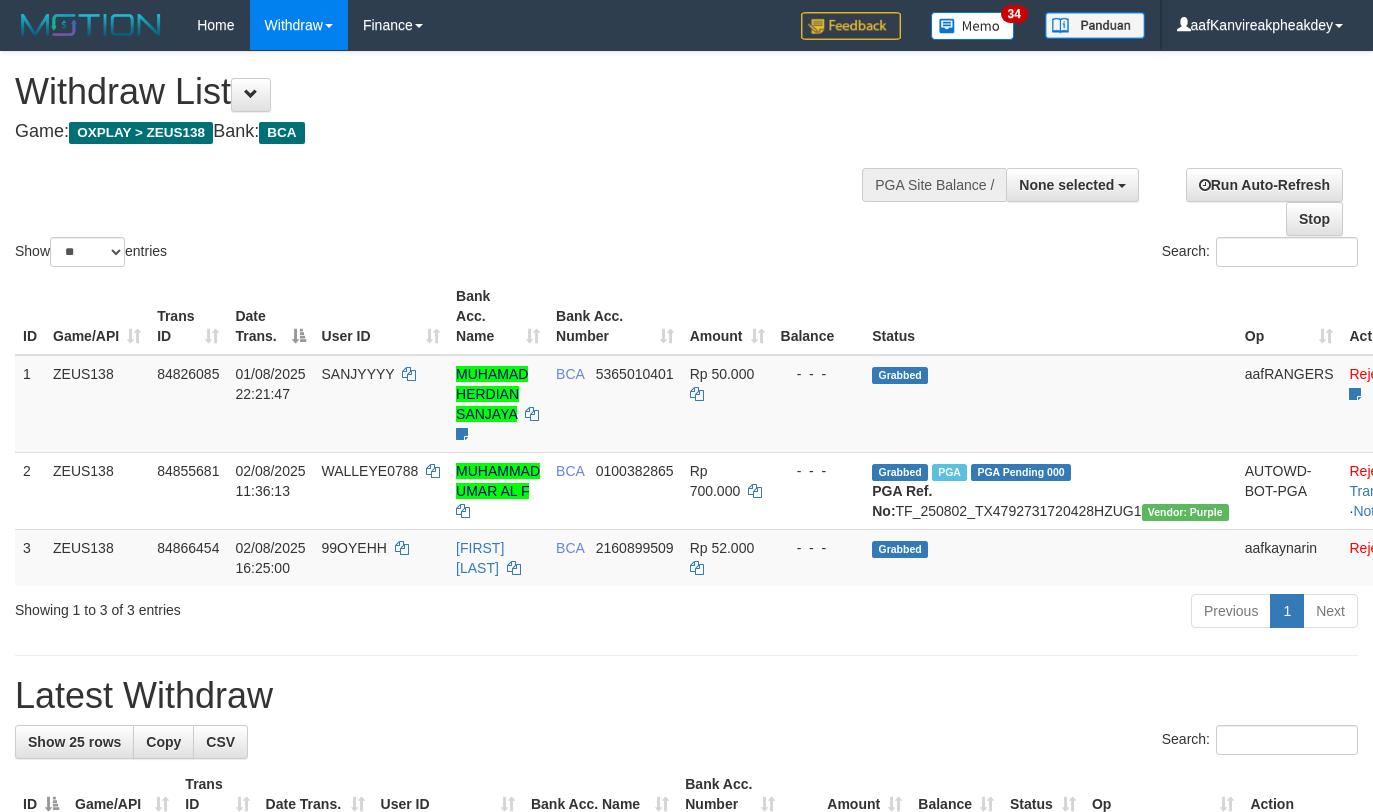 select 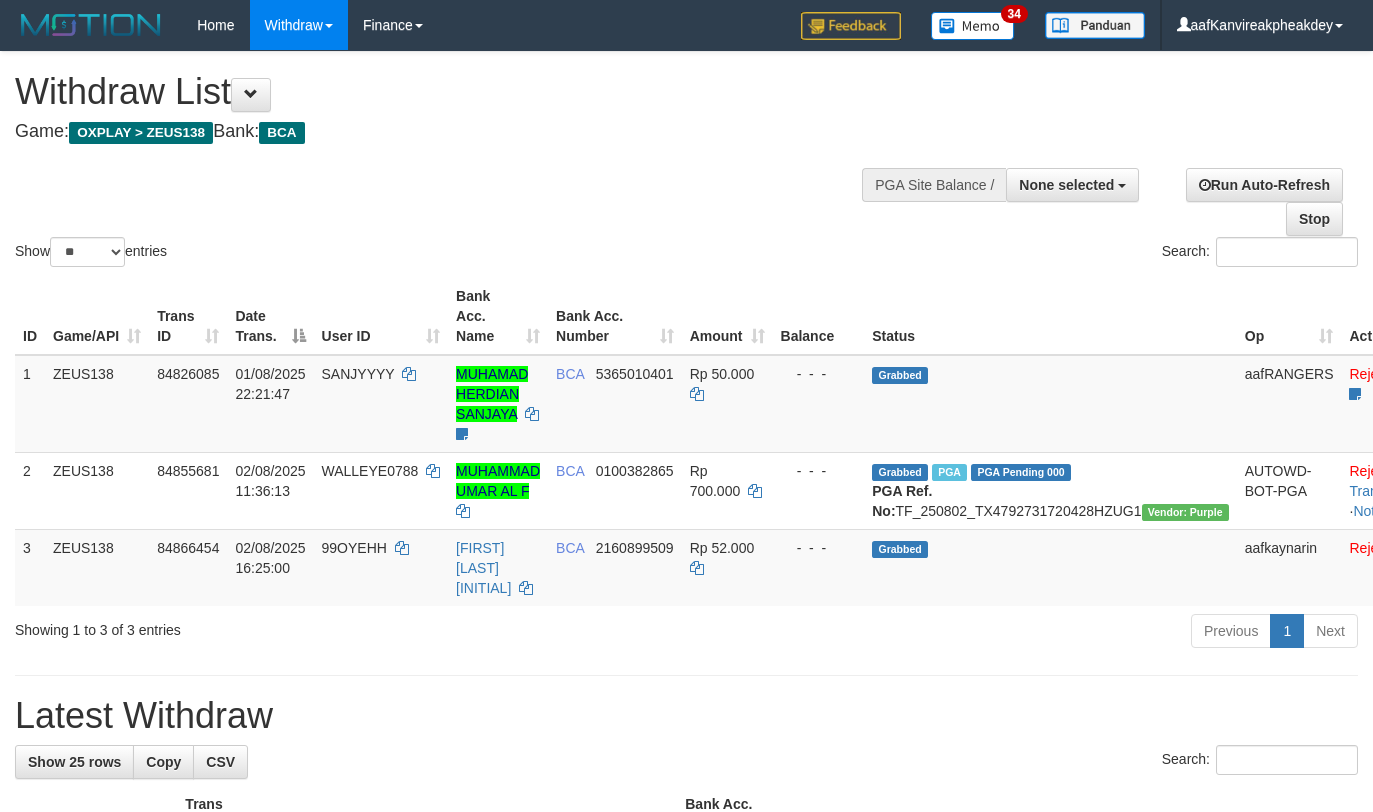 select 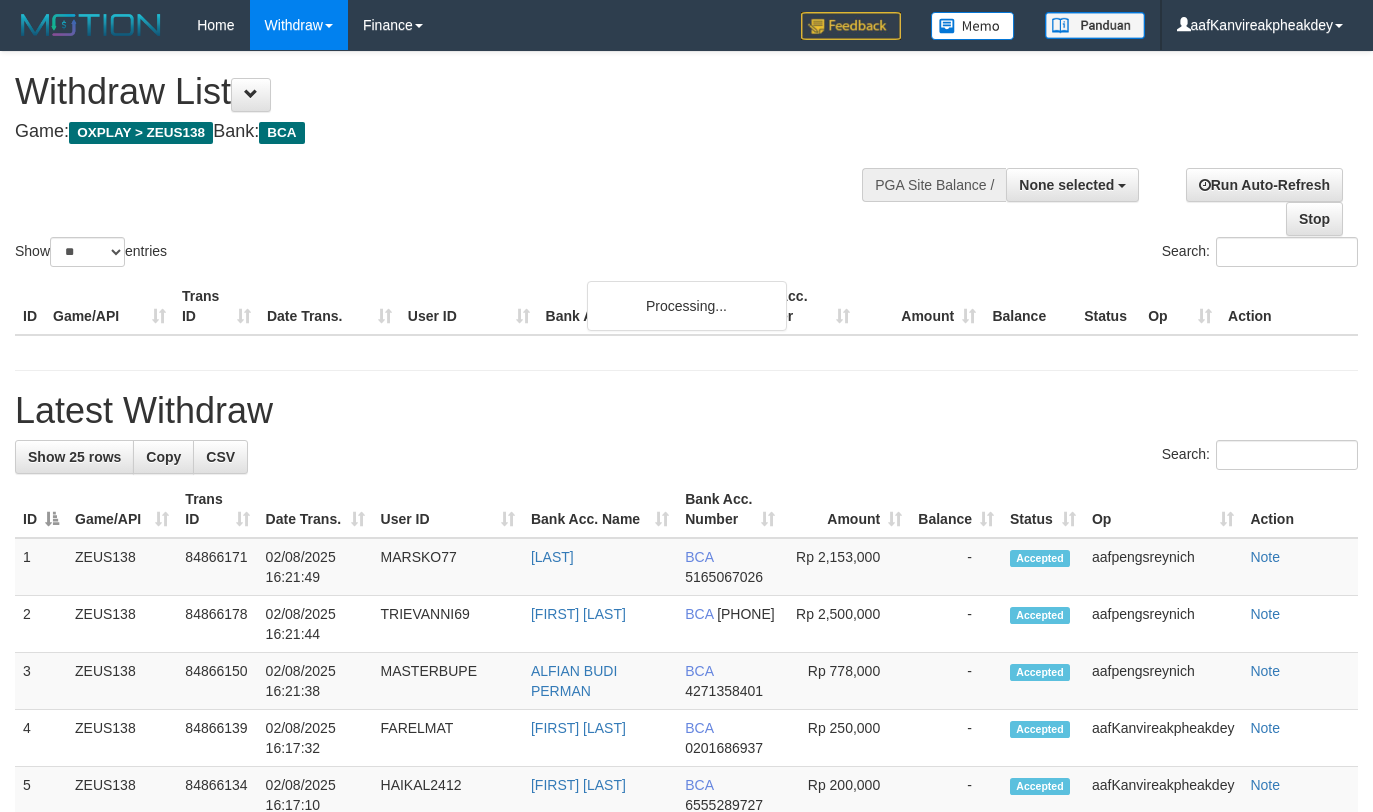 select 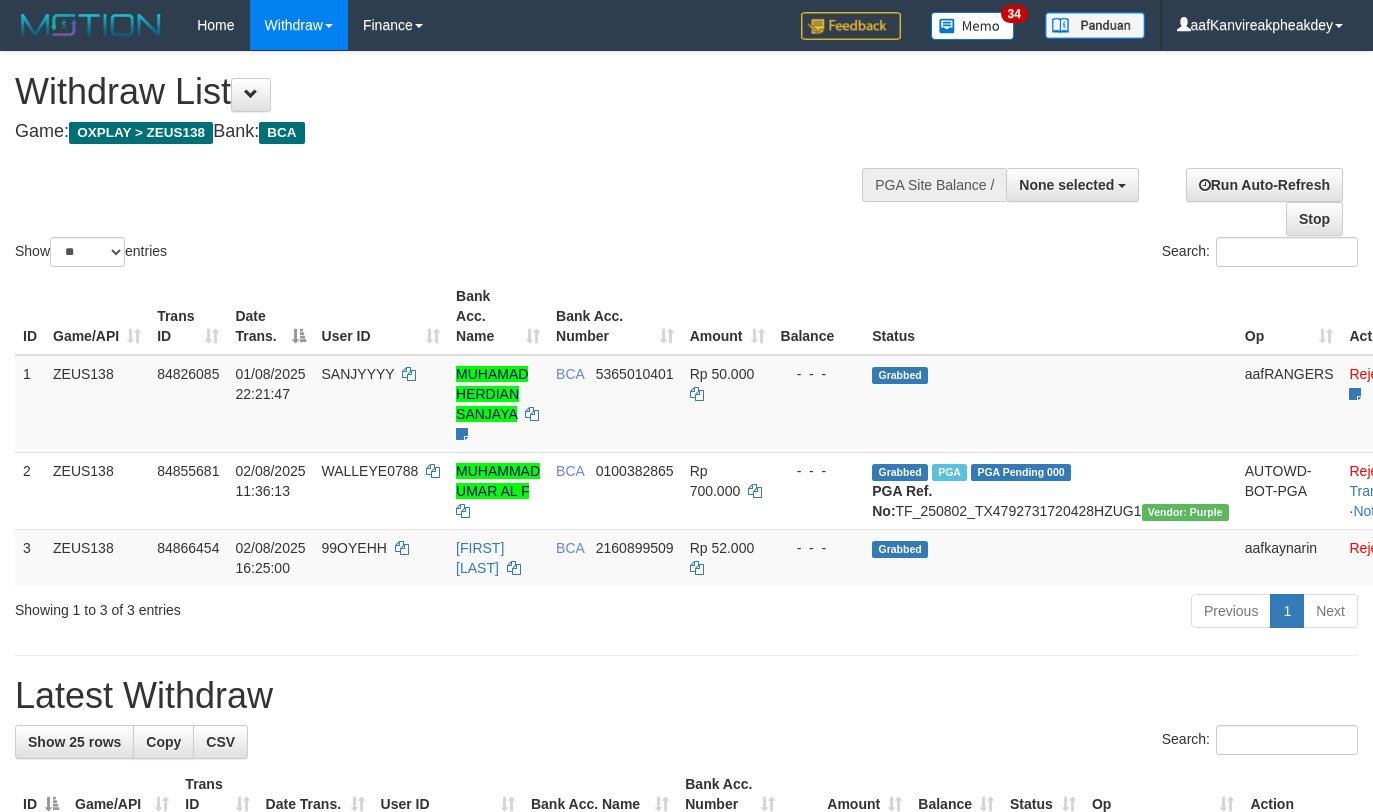 select 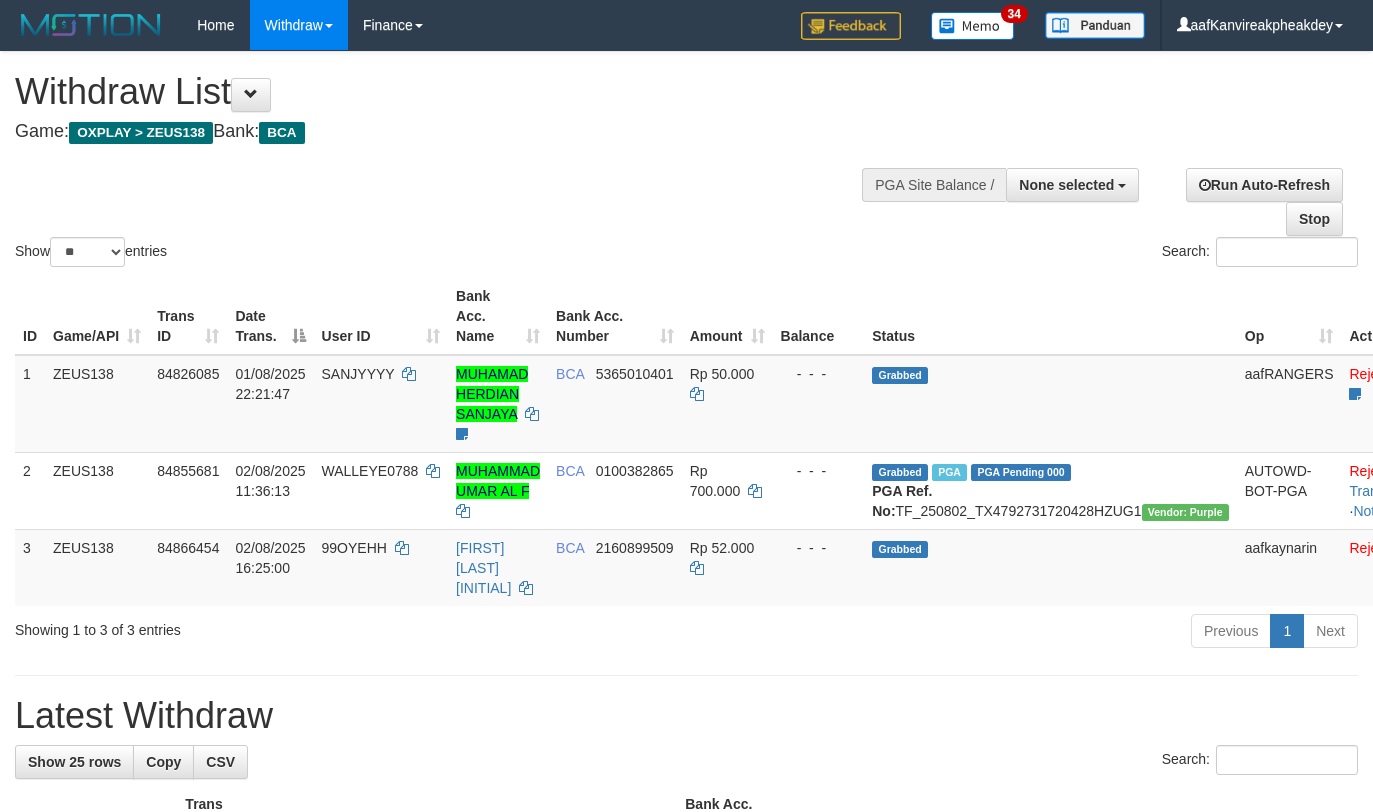 select 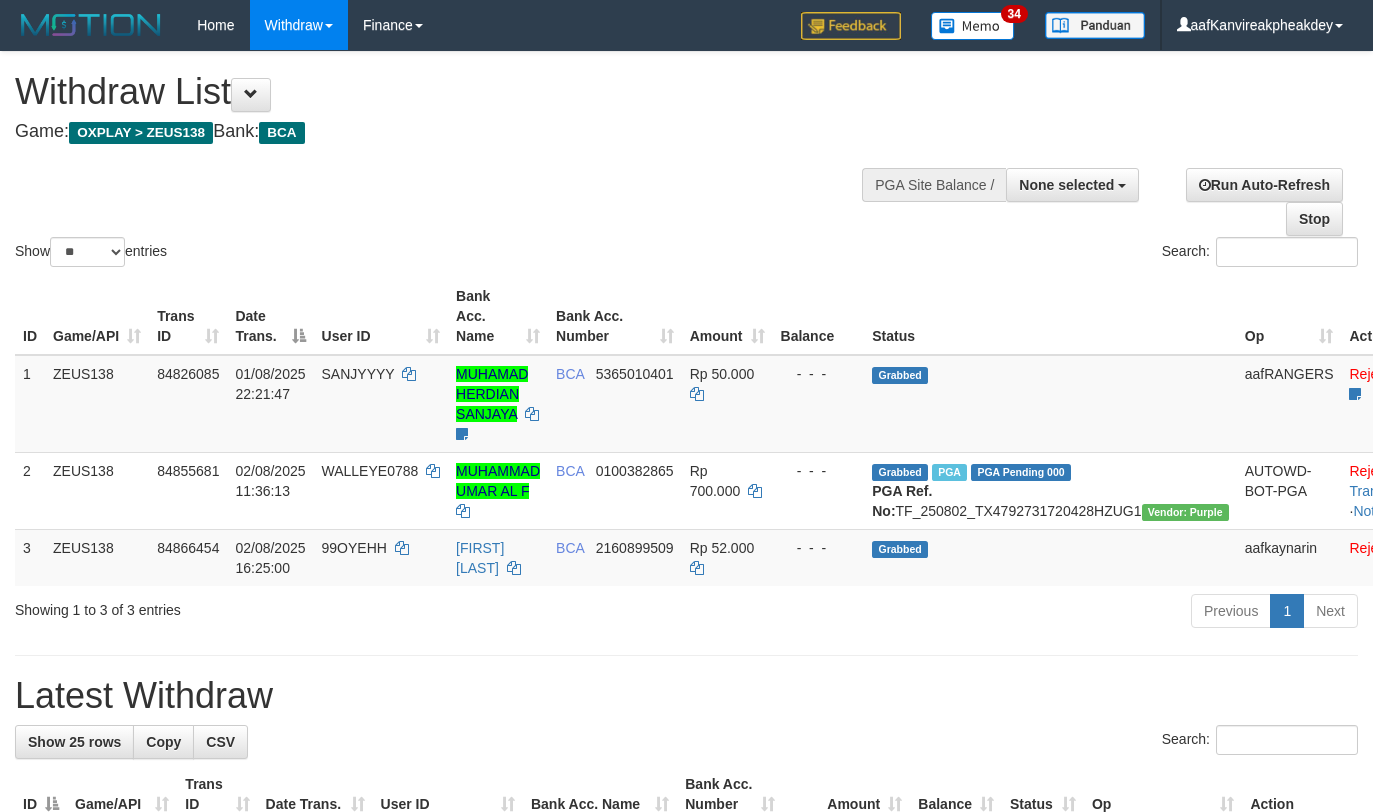 select 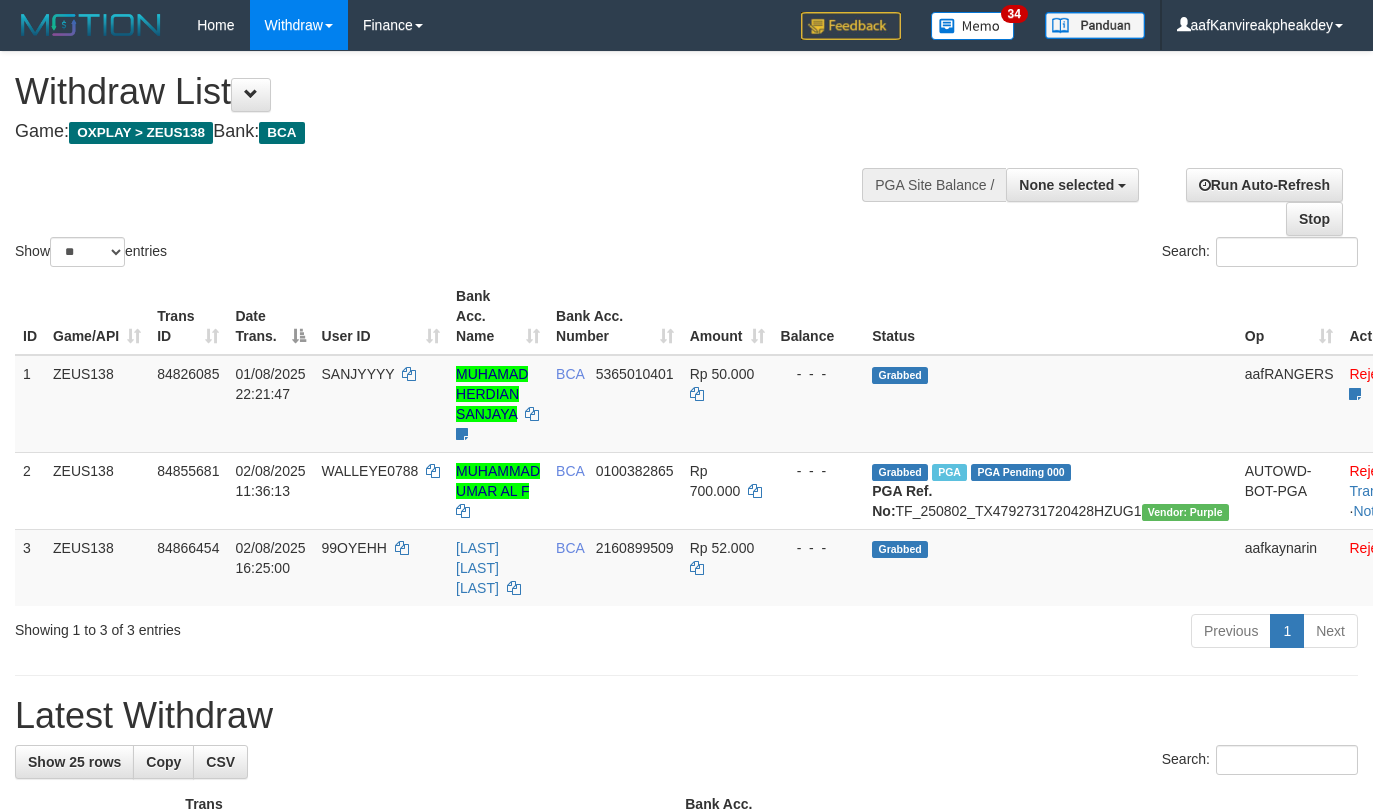 select 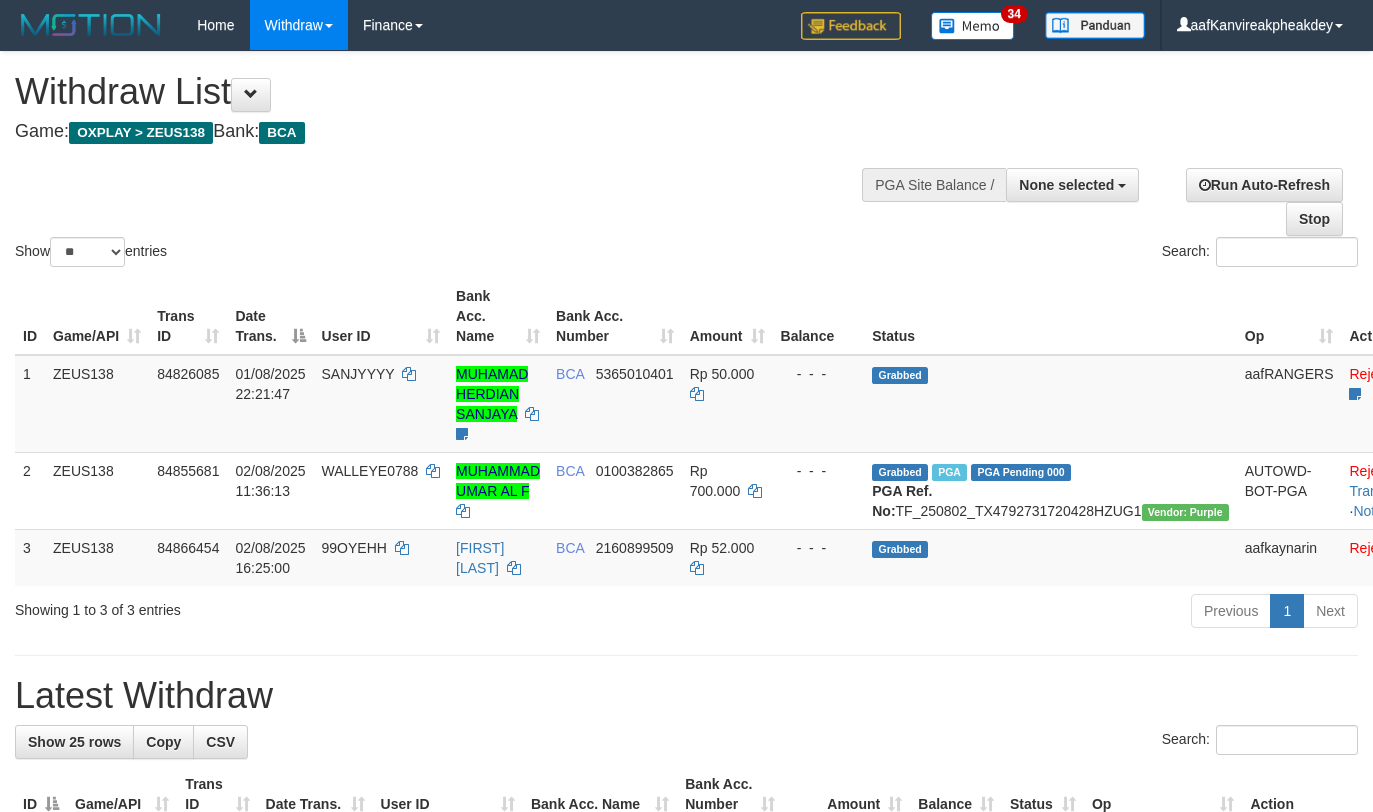 select 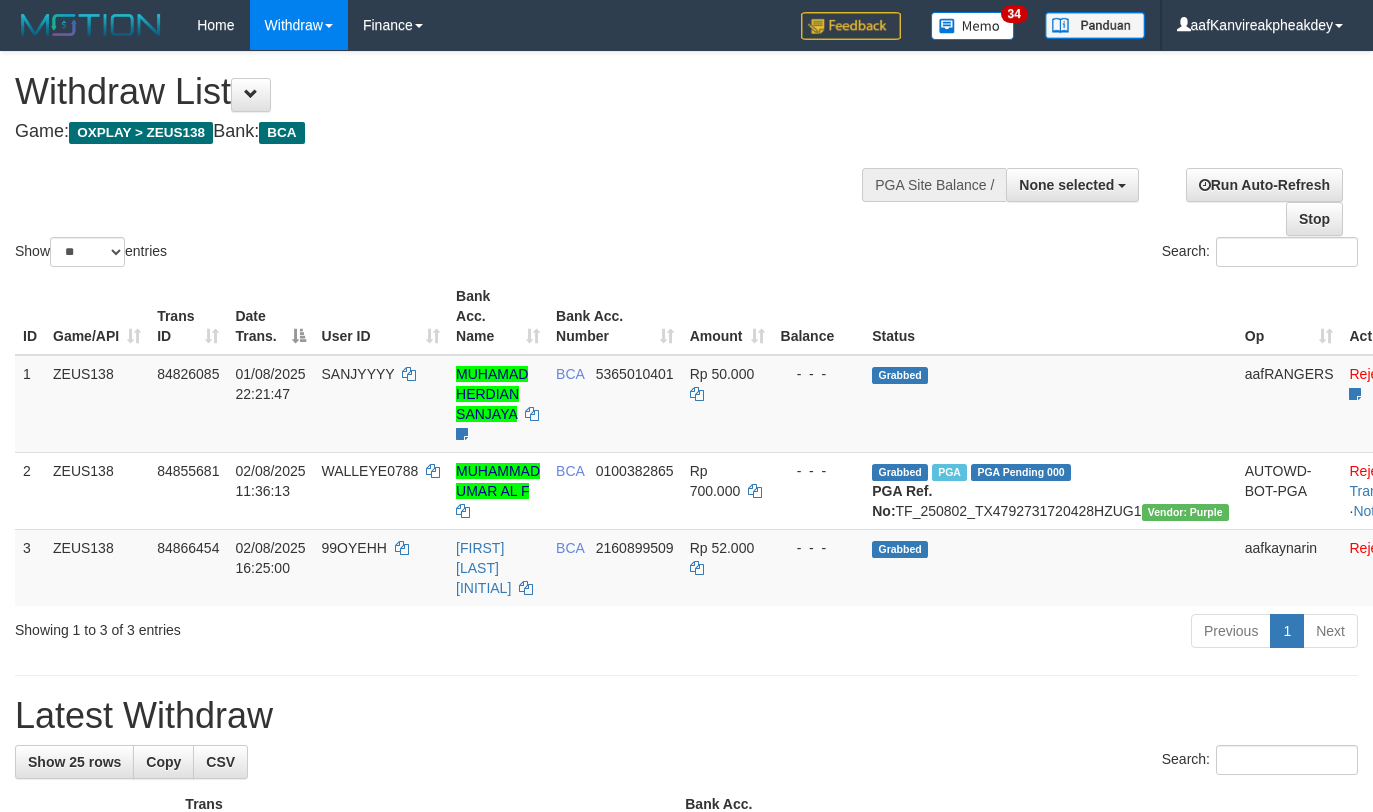 select 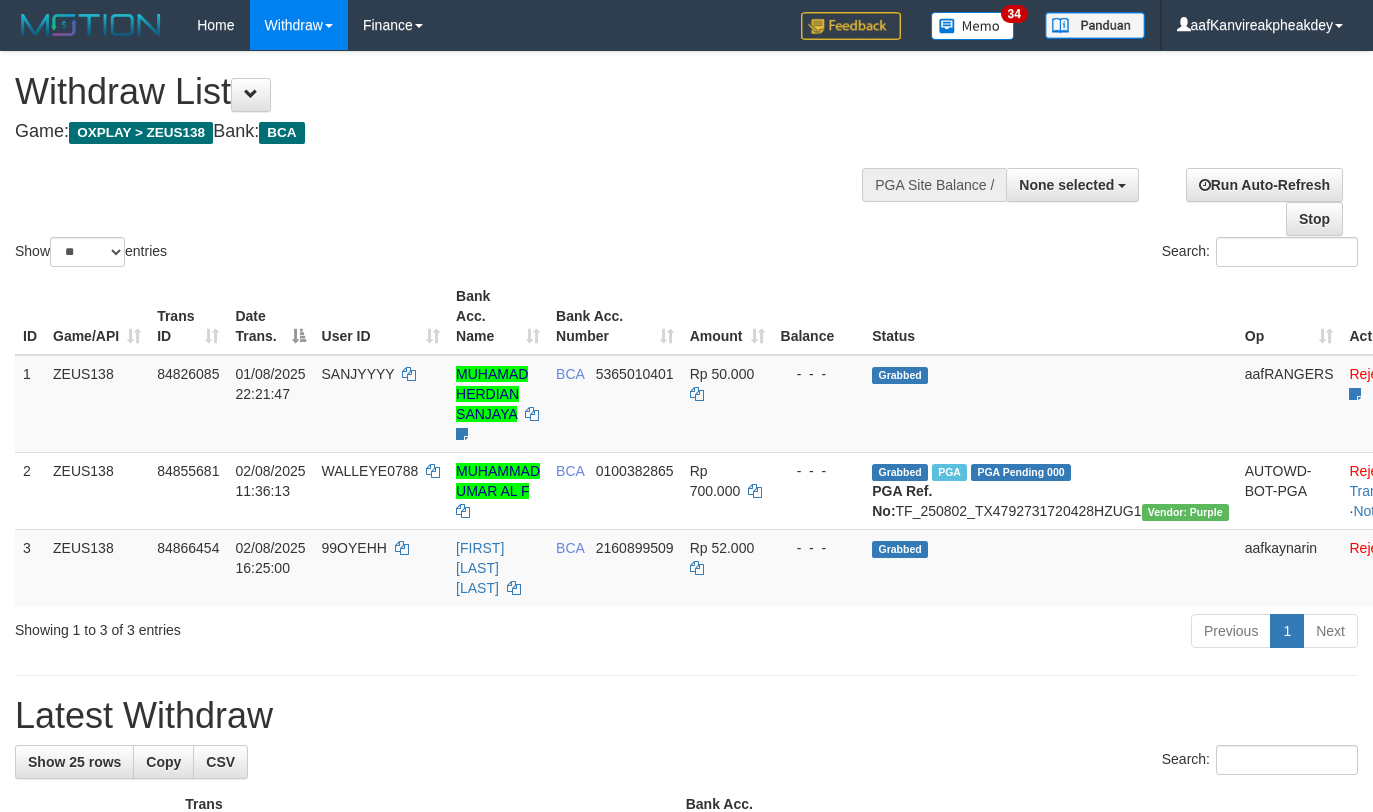 scroll, scrollTop: 0, scrollLeft: 0, axis: both 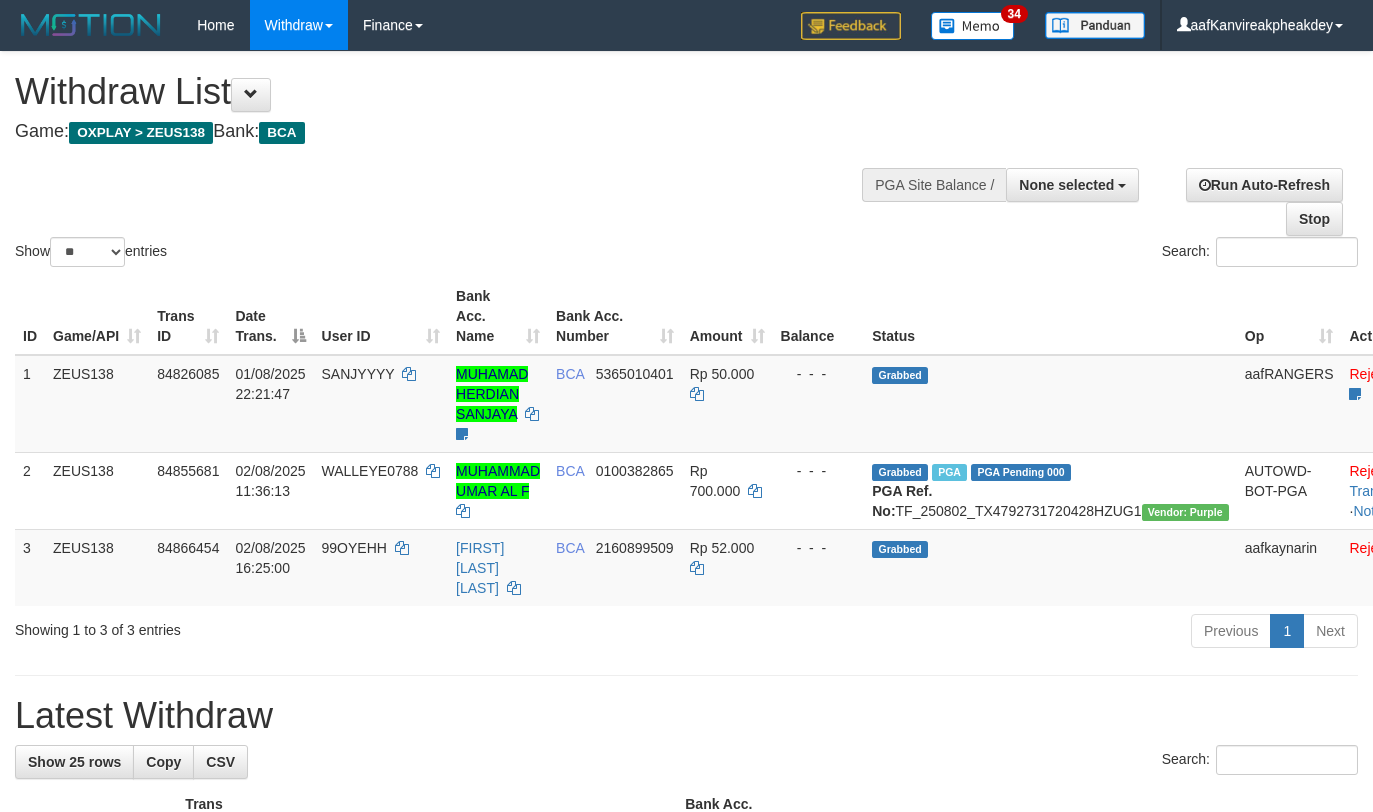 select 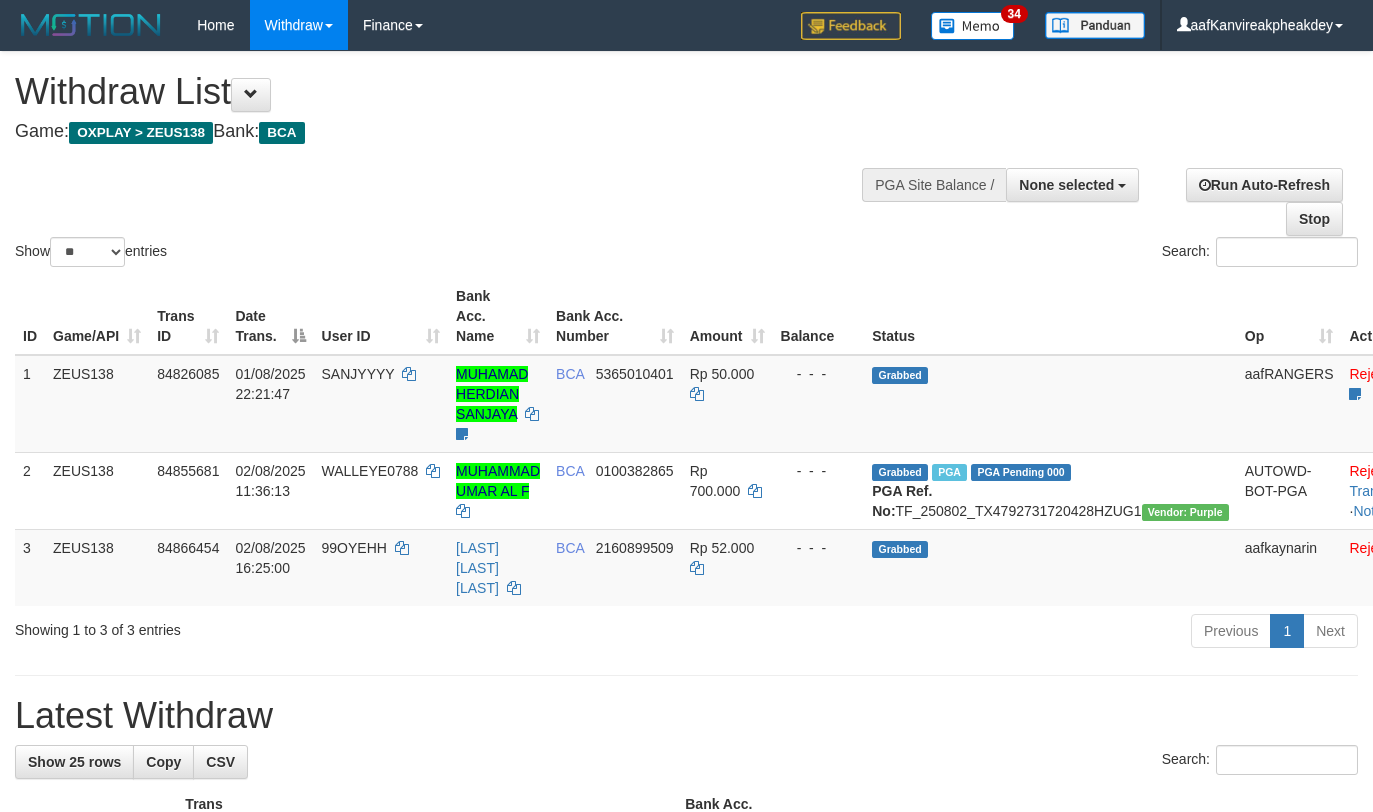 select 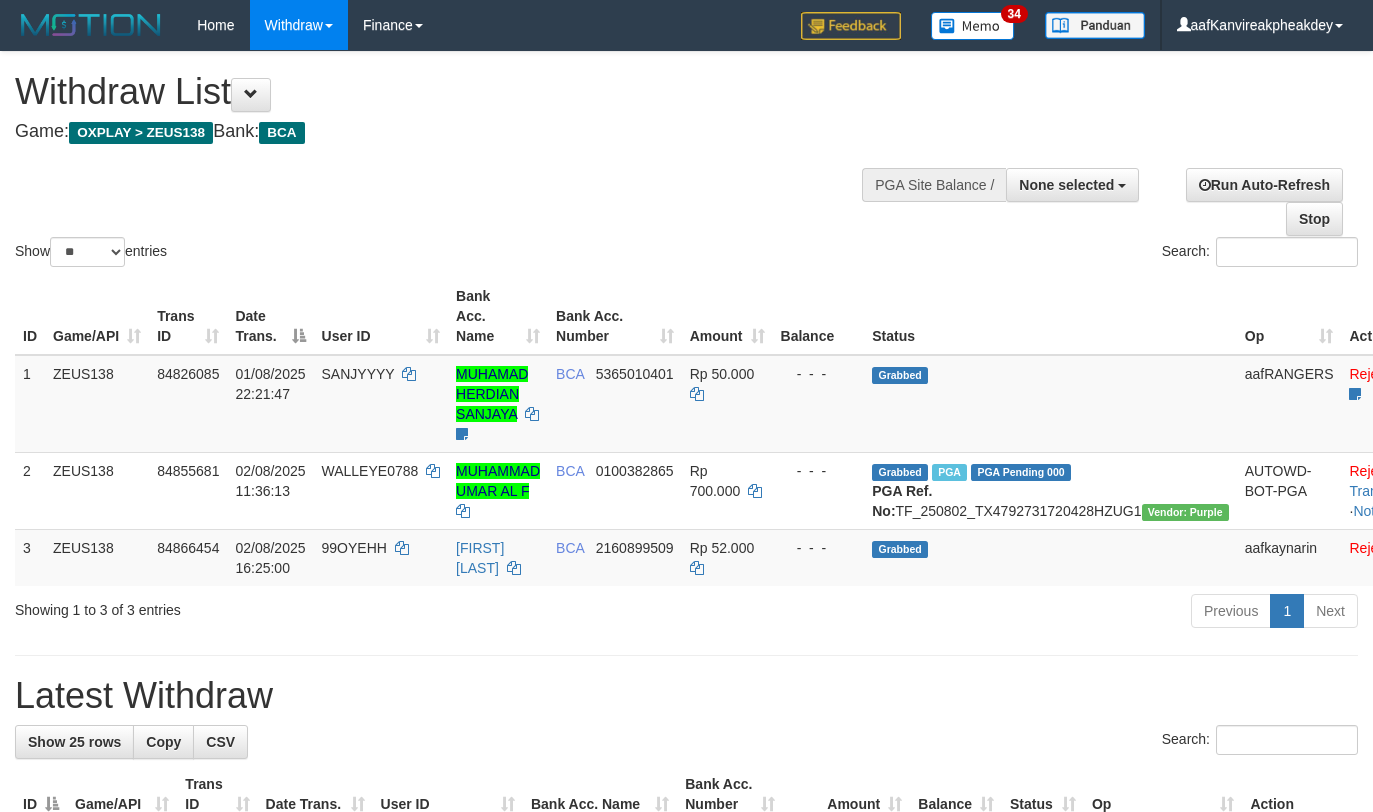 select 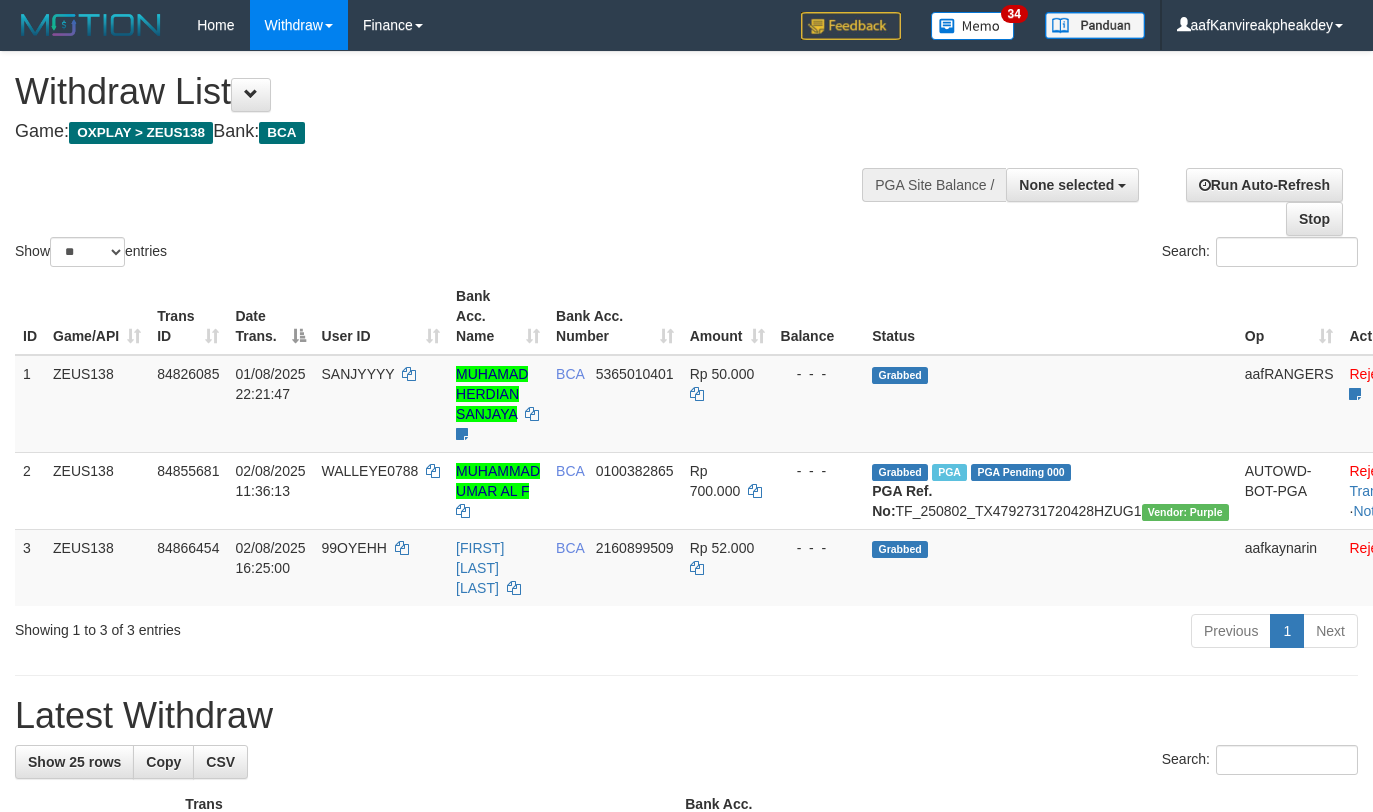 select 